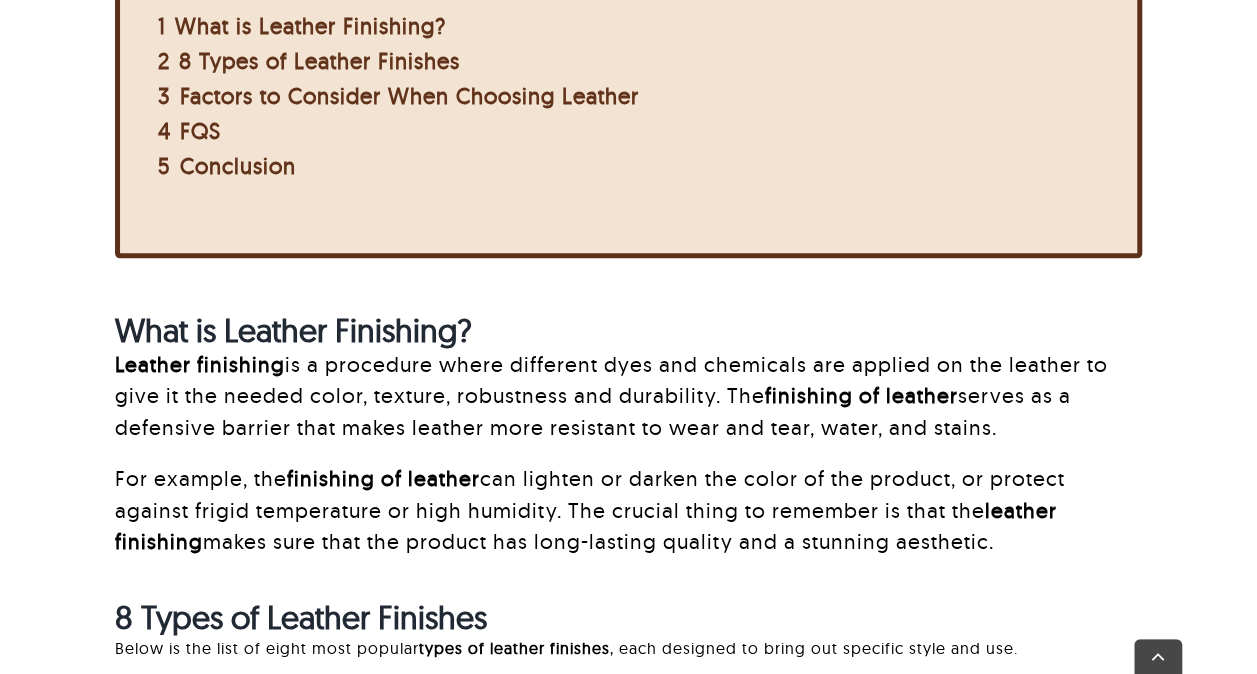 scroll, scrollTop: 1106, scrollLeft: 0, axis: vertical 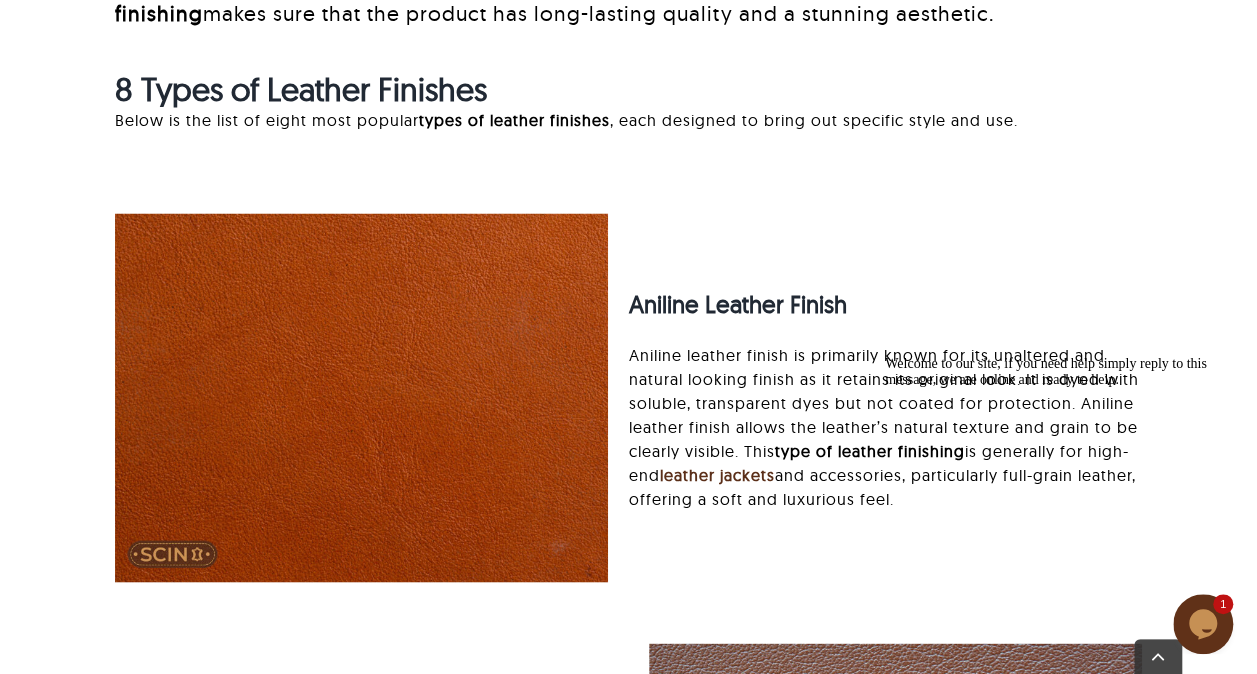 click at bounding box center [362, 398] 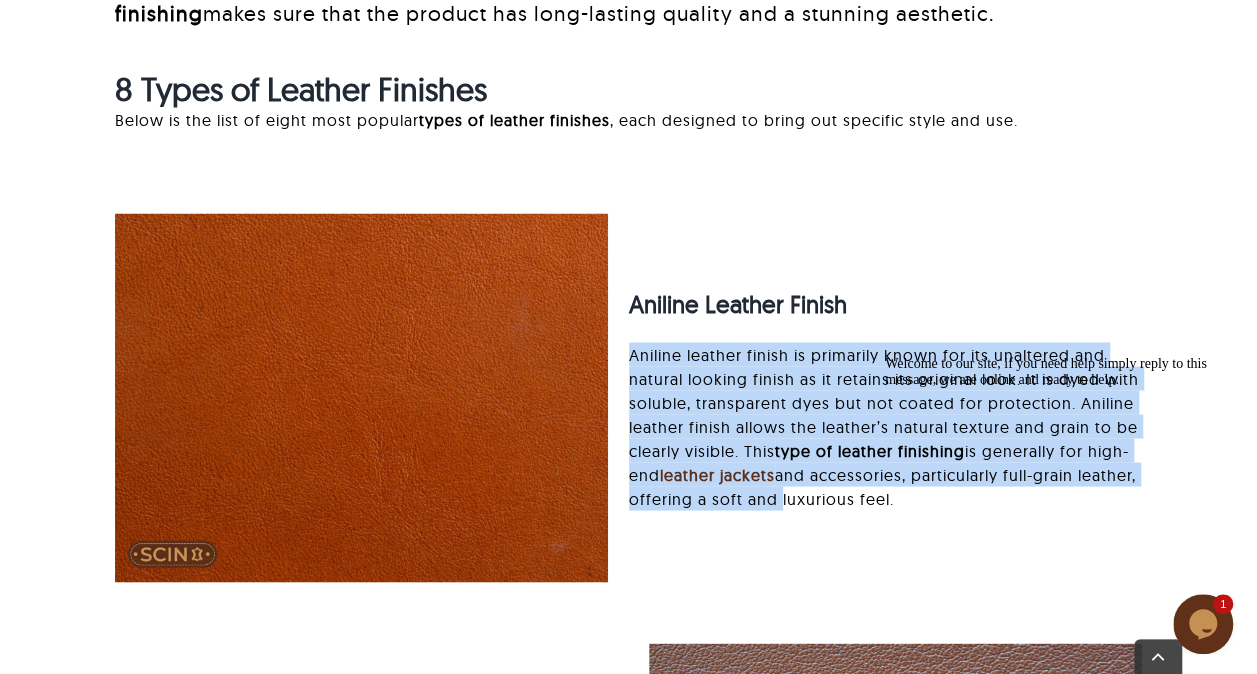 drag, startPoint x: 628, startPoint y: 349, endPoint x: 835, endPoint y: 511, distance: 262.85547 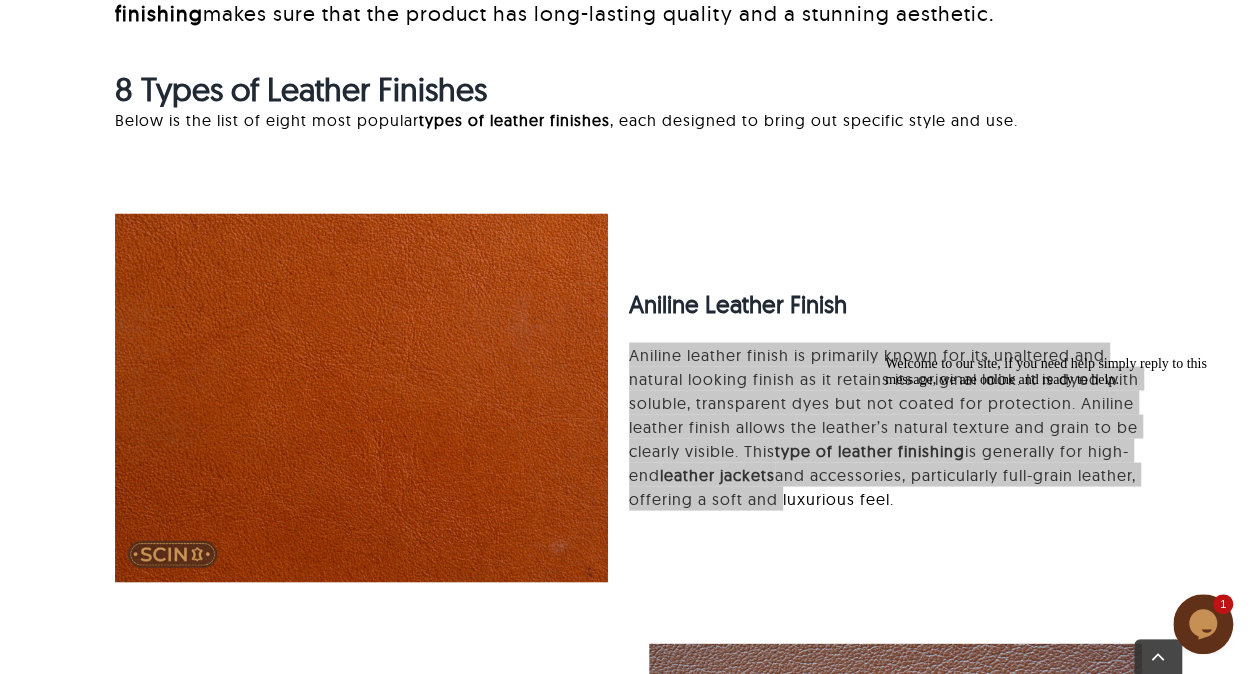 click at bounding box center [885, 356] 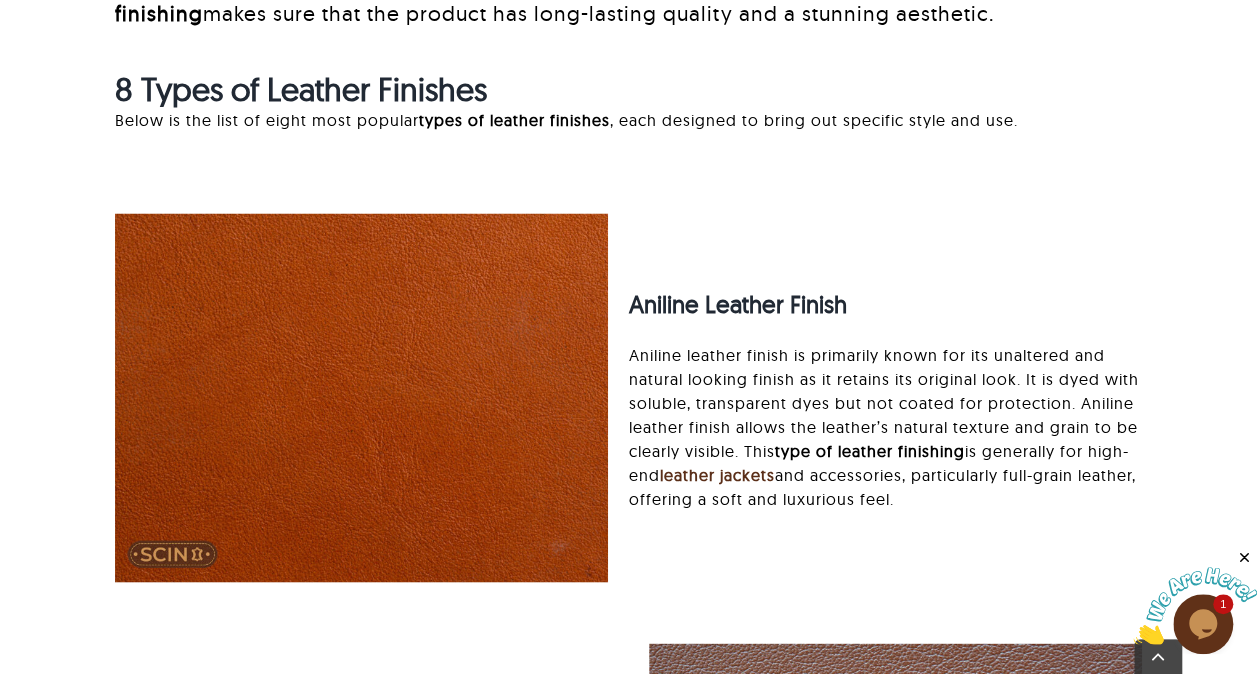 click on "Aniline leather finish is primarily known for its unaltered and natural looking finish as it retains its original look. It is dyed with soluble, transparent dyes but not coated for protection. Aniline leather finish allows the leather’s natural texture and grain to be clearly visible. This  type of leather finishing  is generally for high-end  leather jackets  and accessories, particularly full-grain leather, offering a soft and luxurious feel." at bounding box center [885, 426] 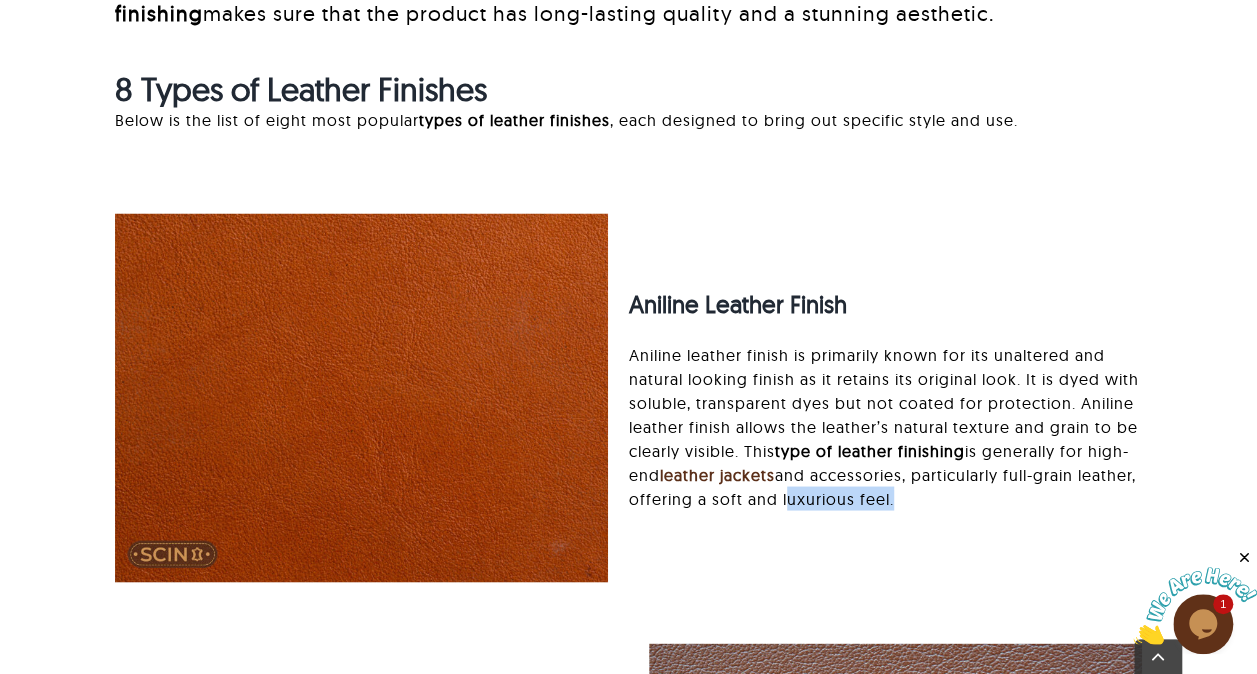 drag, startPoint x: 843, startPoint y: 496, endPoint x: 952, endPoint y: 491, distance: 109.11462 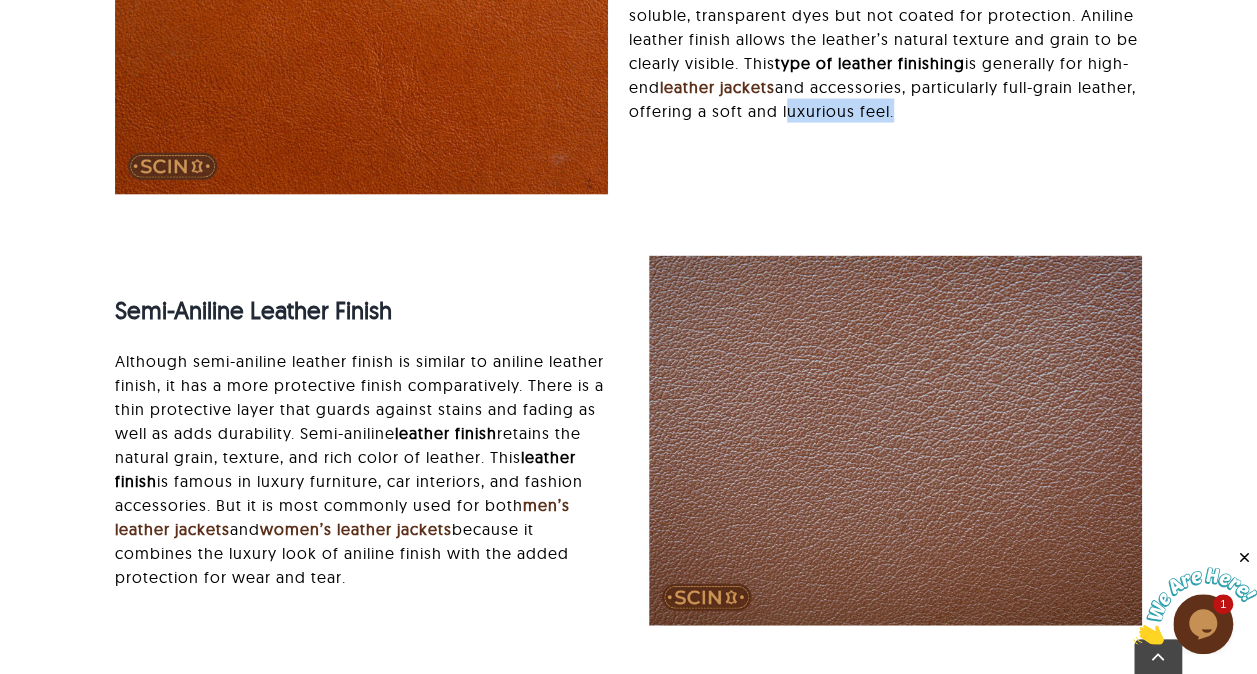 scroll, scrollTop: 2023, scrollLeft: 0, axis: vertical 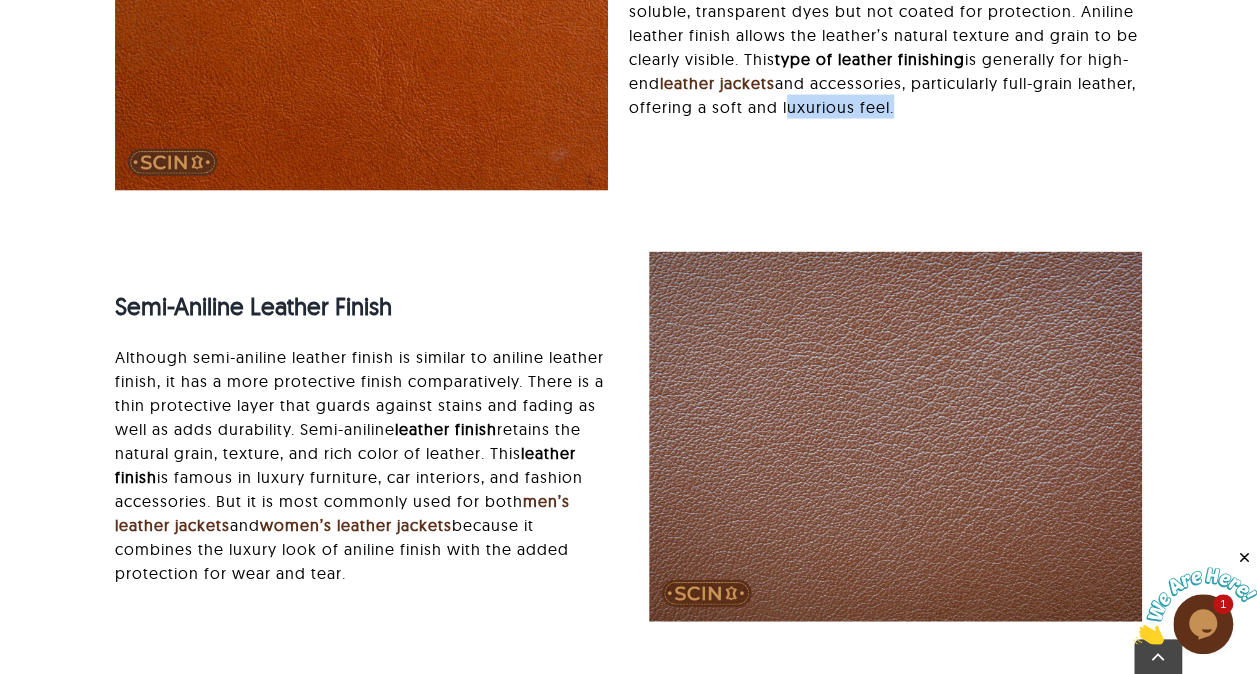 drag, startPoint x: 118, startPoint y: 350, endPoint x: 349, endPoint y: 563, distance: 314.21332 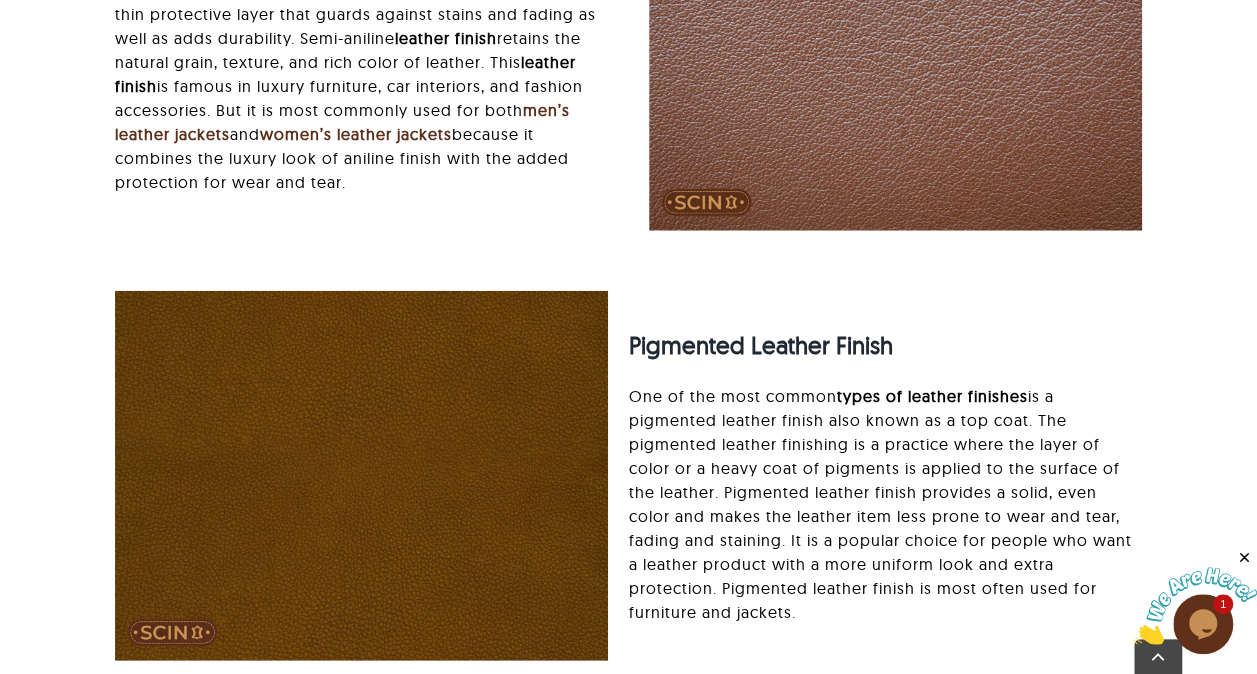 scroll, scrollTop: 2415, scrollLeft: 0, axis: vertical 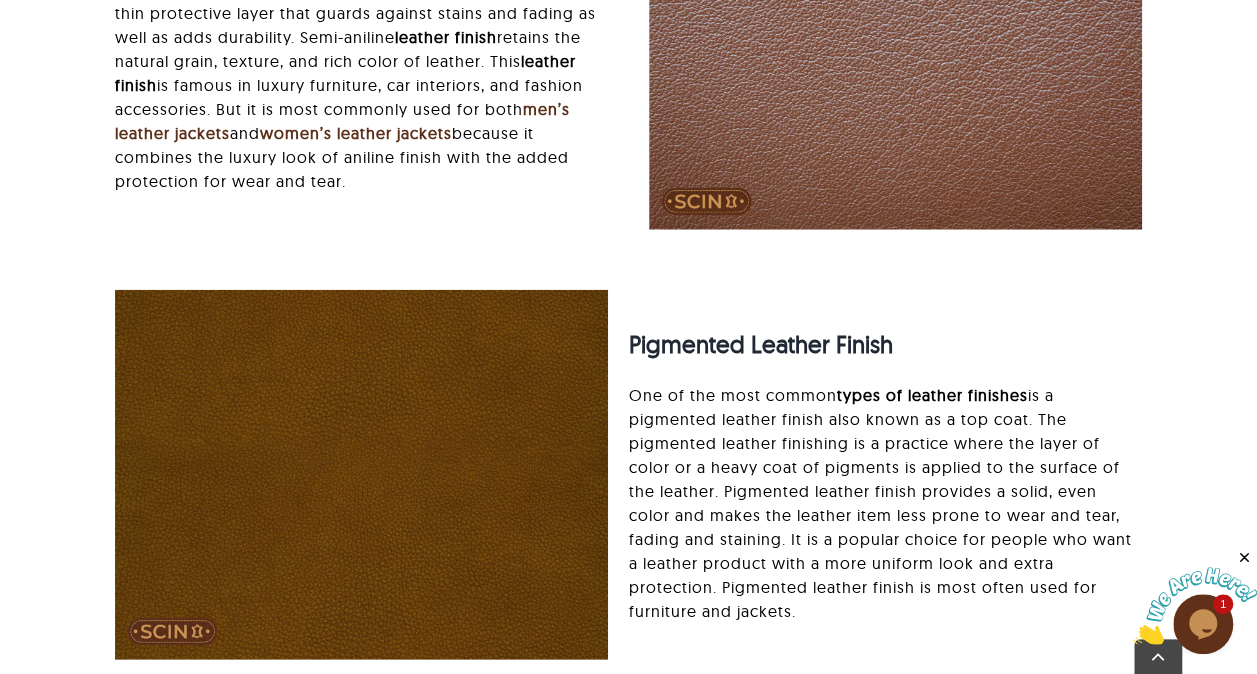 drag, startPoint x: 634, startPoint y: 336, endPoint x: 800, endPoint y: 612, distance: 322.07452 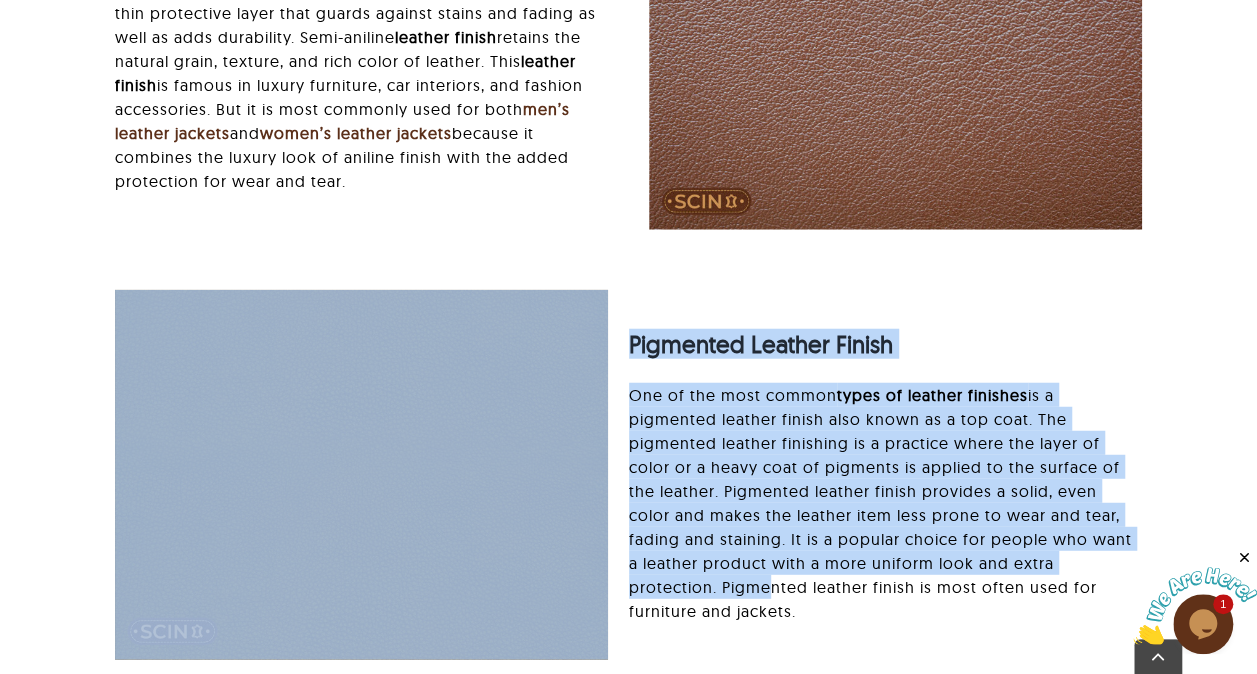 drag, startPoint x: 628, startPoint y: 398, endPoint x: 764, endPoint y: 579, distance: 226.40009 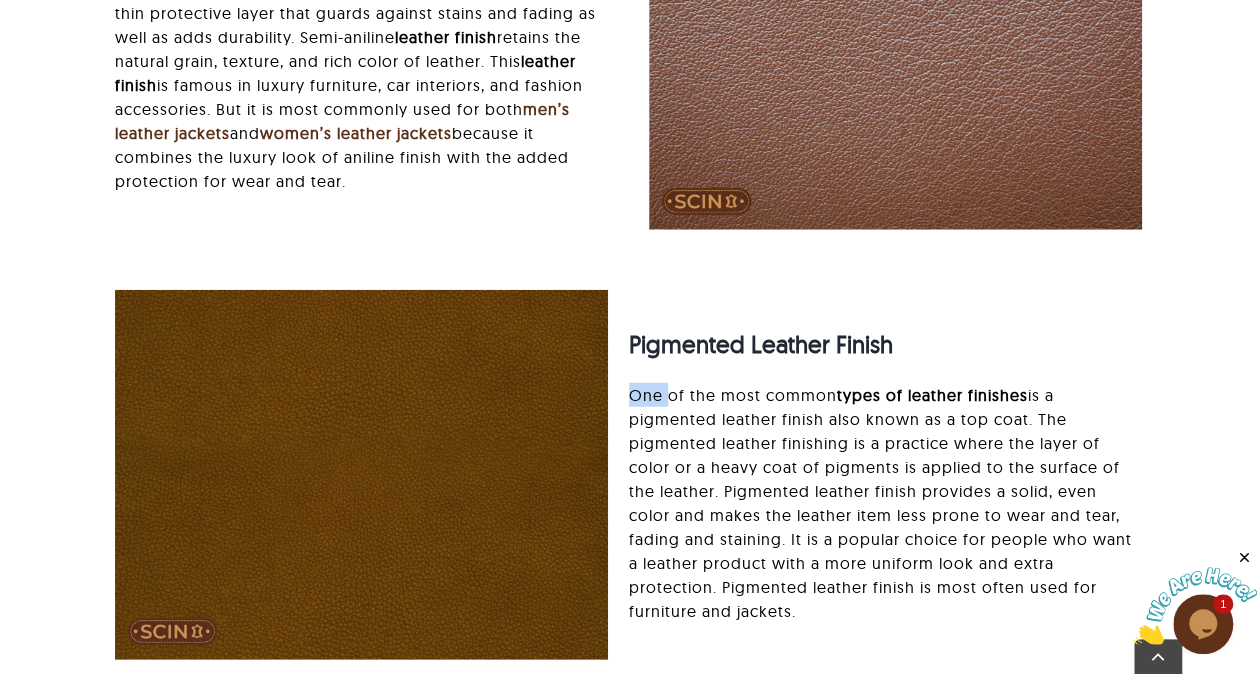 click on "Pigmented Leather Finish
One of the most common  types of leather finishes  is a pigmented leather finish also known as a top coat. The pigmented leather finishing is a practice where the layer of color or a heavy coat of pigments is applied to the surface of the leather. Pigmented leather finish provides a solid, even color and makes the leather item less prone to wear and tear, fading and staining. It is a popular choice for people who want a leather product with a more uniform look and extra protection. Pigmented leather finish is most often used for furniture and jackets." at bounding box center [885, 474] 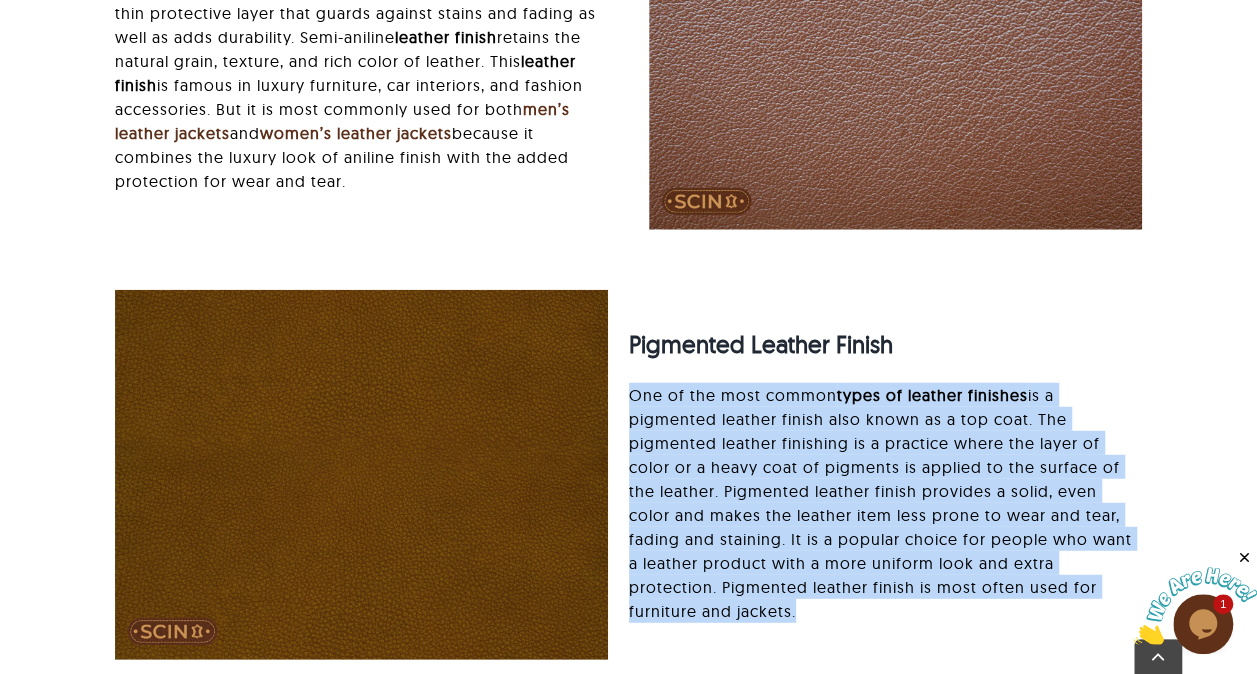 drag, startPoint x: 629, startPoint y: 388, endPoint x: 788, endPoint y: 607, distance: 270.6326 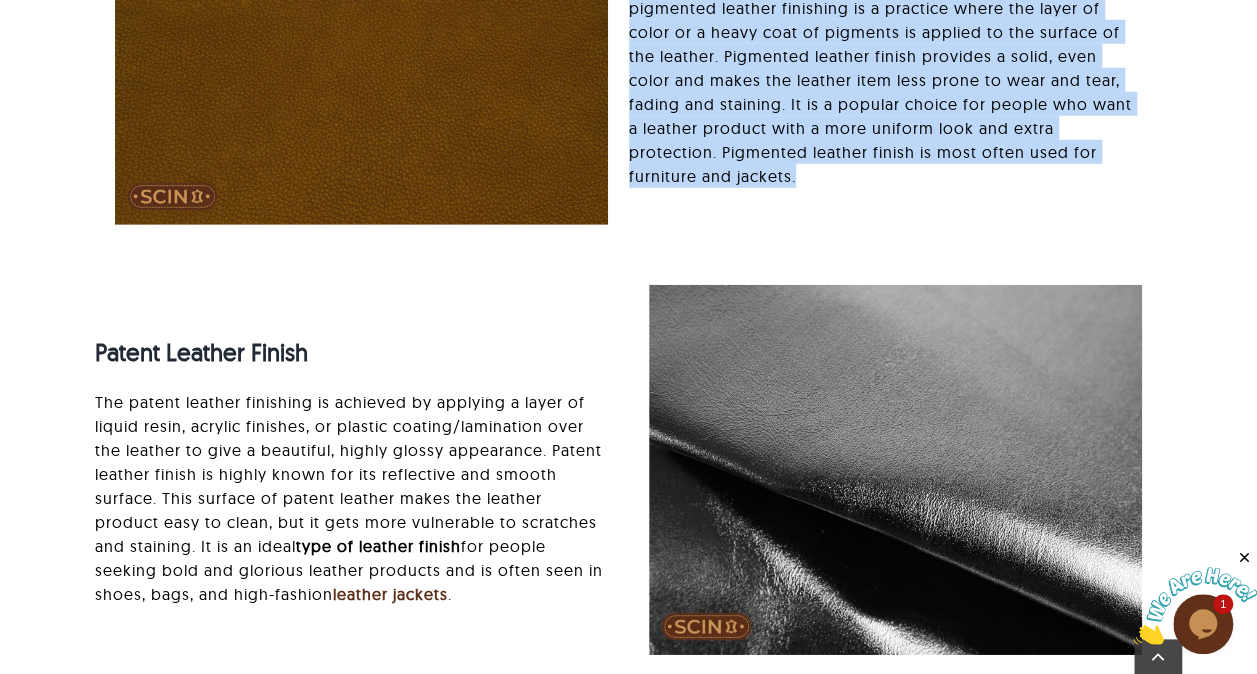 scroll, scrollTop: 2885, scrollLeft: 0, axis: vertical 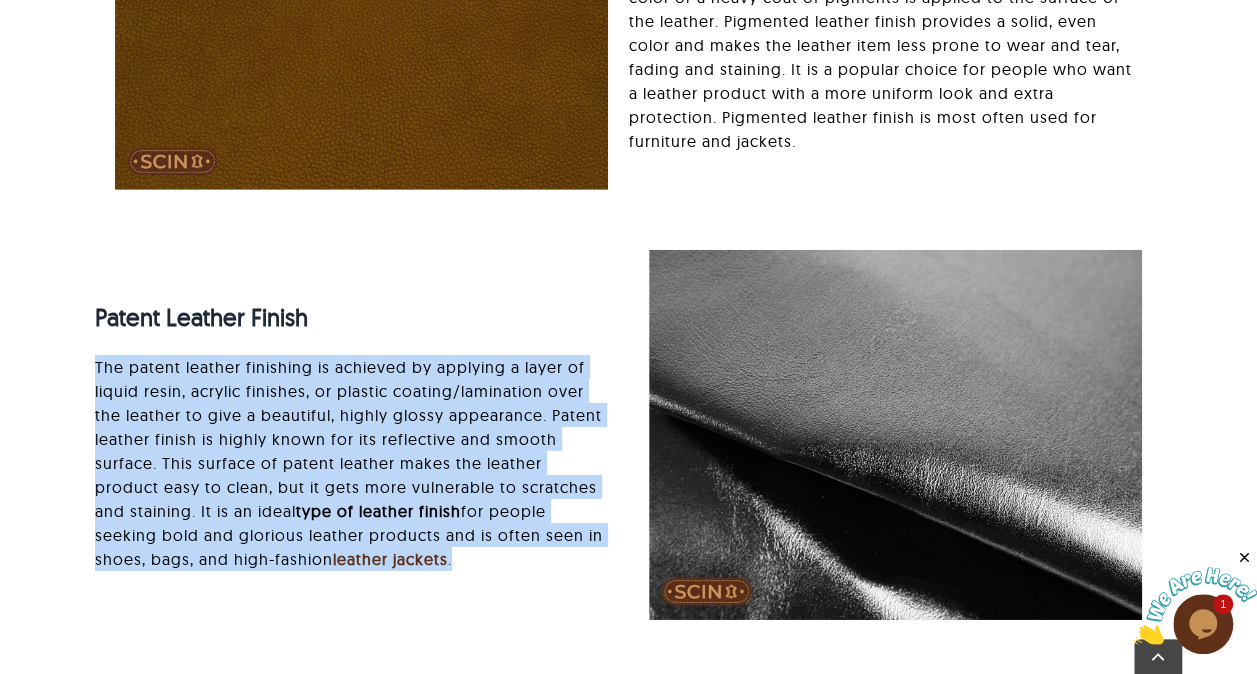 drag, startPoint x: 95, startPoint y: 355, endPoint x: 398, endPoint y: 561, distance: 366.3946 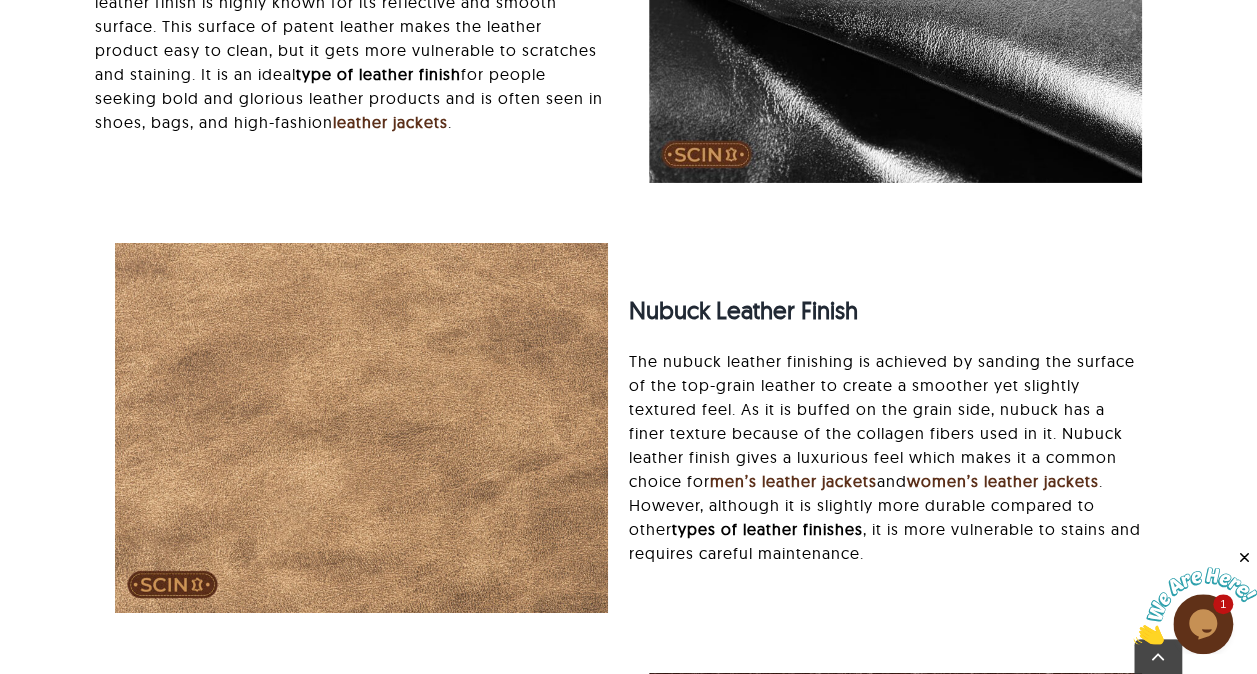 scroll, scrollTop: 3325, scrollLeft: 0, axis: vertical 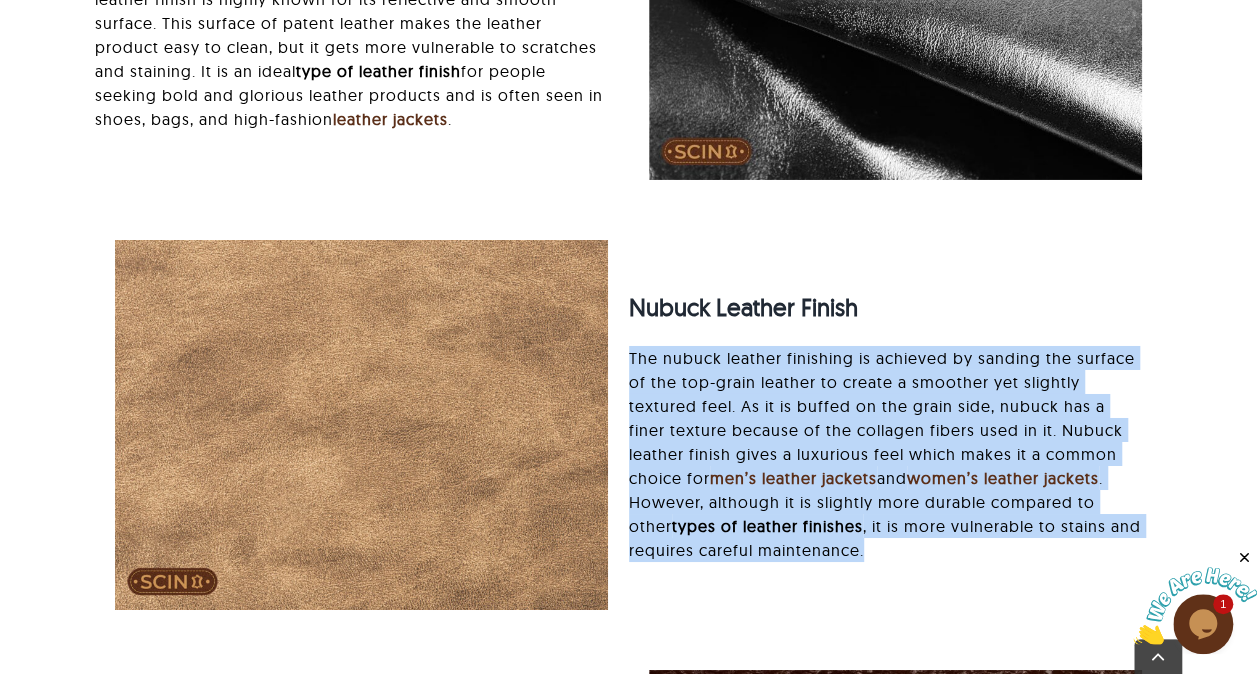 drag, startPoint x: 628, startPoint y: 351, endPoint x: 870, endPoint y: 536, distance: 304.61285 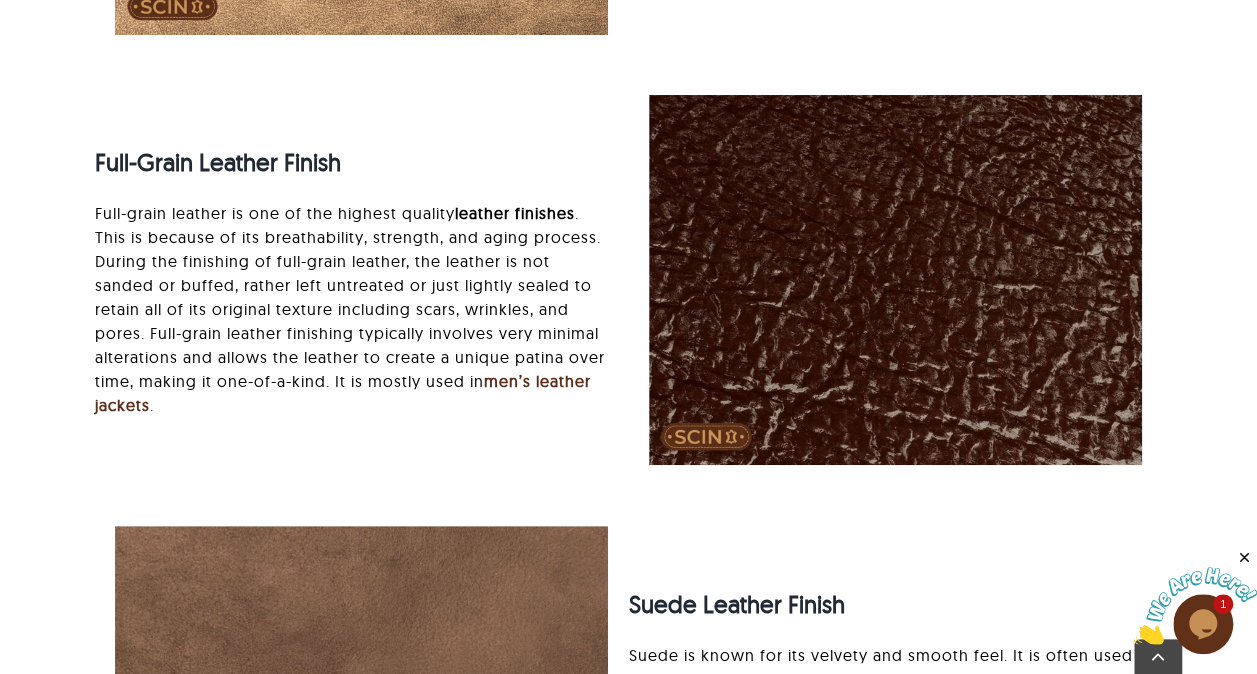 scroll, scrollTop: 3906, scrollLeft: 0, axis: vertical 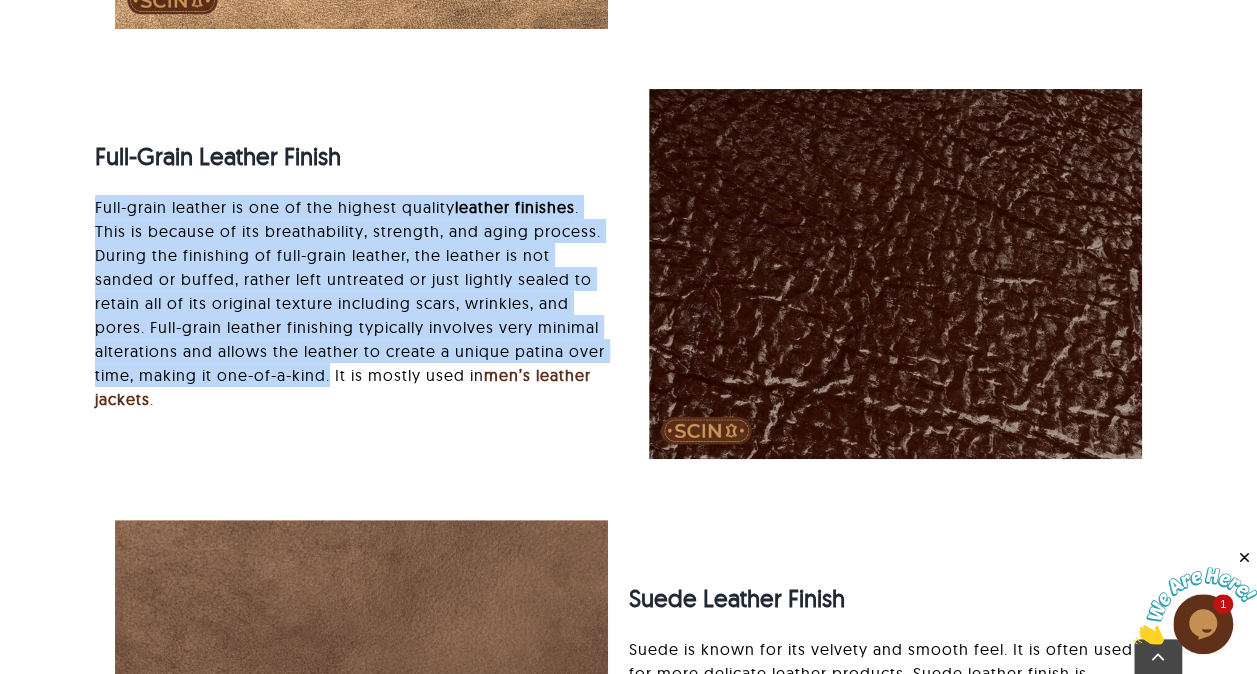 drag, startPoint x: 96, startPoint y: 200, endPoint x: 330, endPoint y: 370, distance: 289.23346 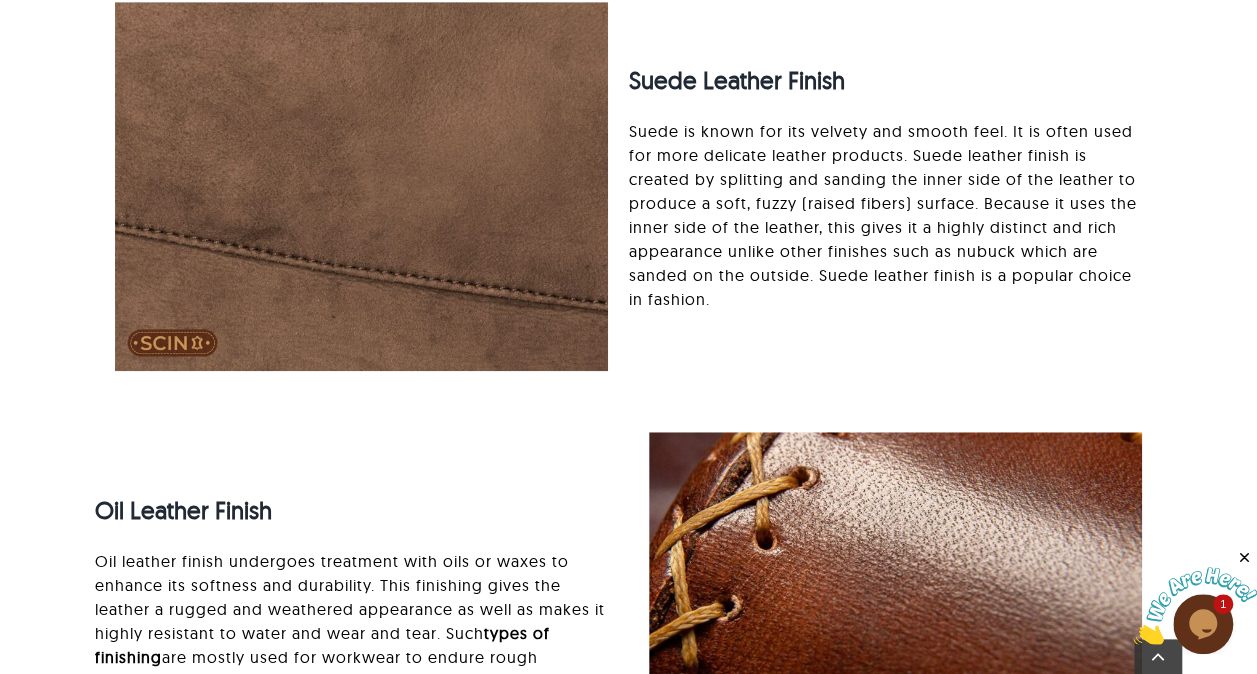 scroll, scrollTop: 4439, scrollLeft: 0, axis: vertical 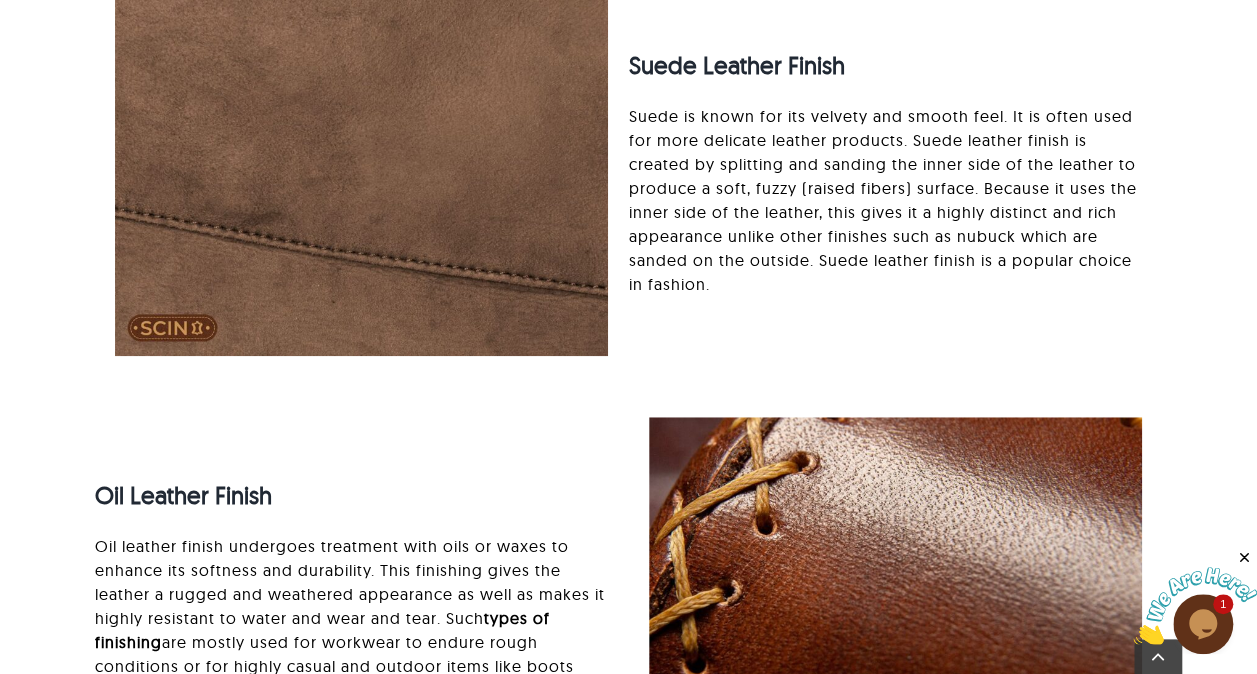 click on "Suede is known for its velvety and smooth feel. It is often used for more delicate leather products. Suede leather finish is created by splitting and sanding the inner side of the leather to produce a soft, fuzzy (raised fibers) surface. Because it uses the inner side of the leather, this gives it a highly distinct and rich appearance unlike other finishes such as nubuck which are sanded on the outside. Suede leather finish is a popular choice in fashion." at bounding box center (885, 200) 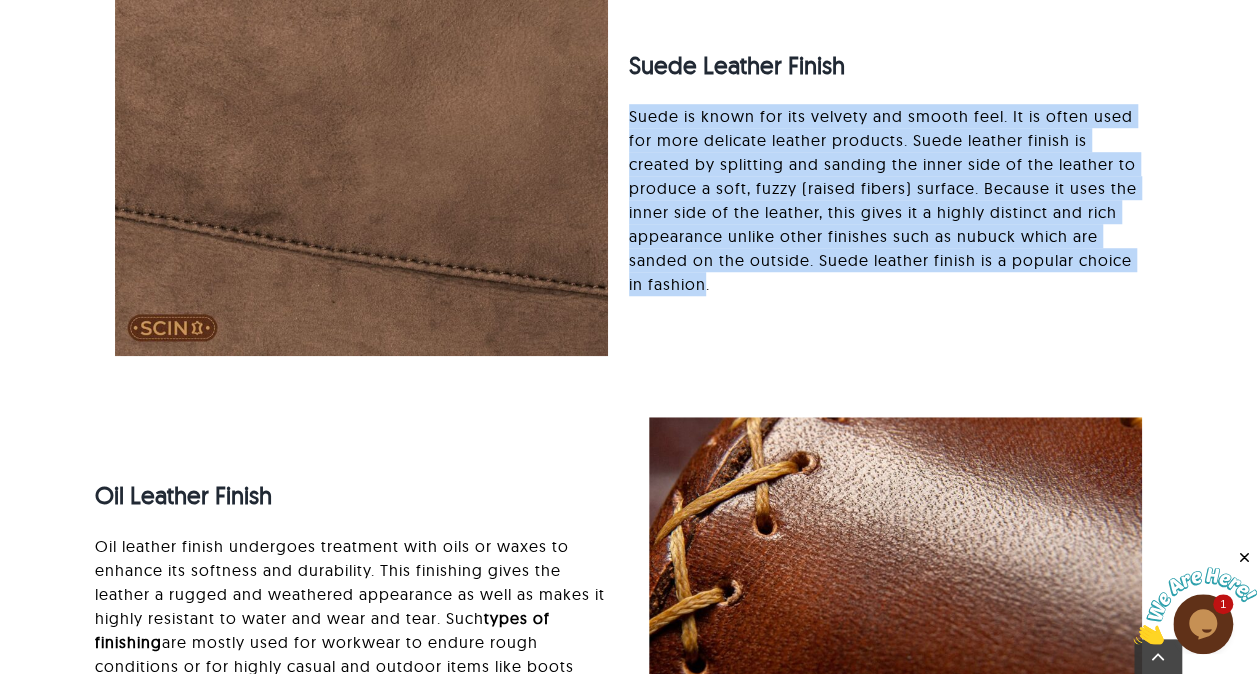 drag, startPoint x: 630, startPoint y: 109, endPoint x: 702, endPoint y: 275, distance: 180.94199 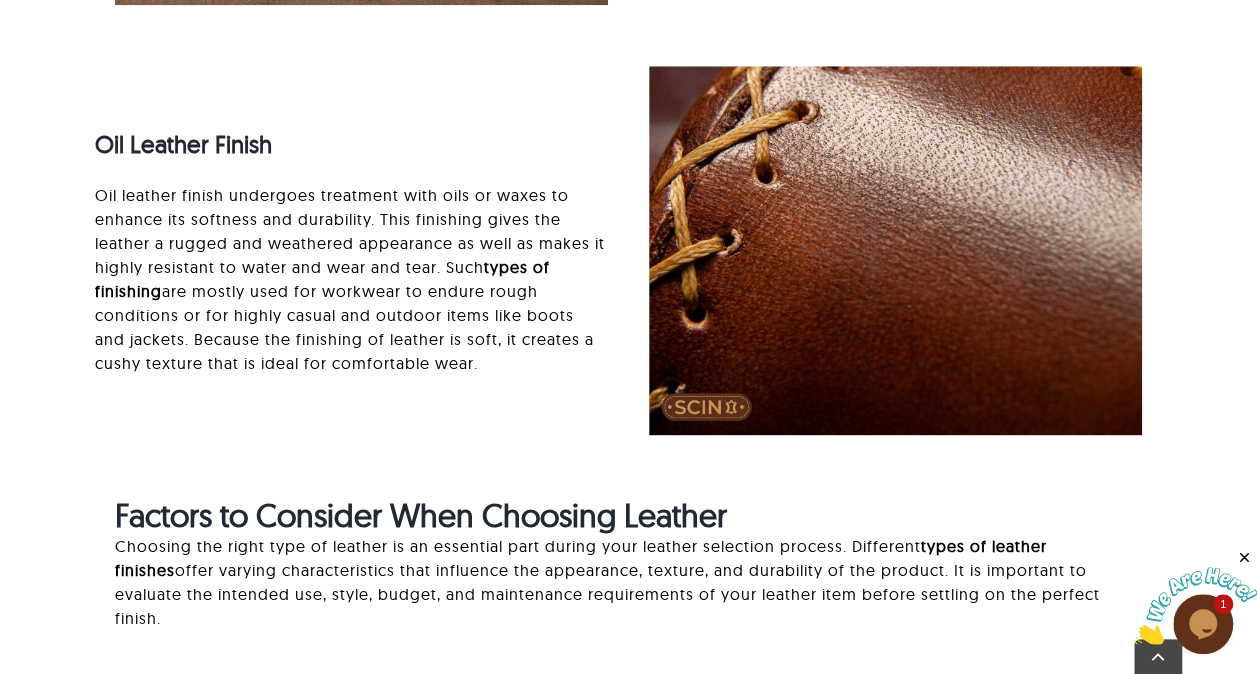 scroll, scrollTop: 4793, scrollLeft: 0, axis: vertical 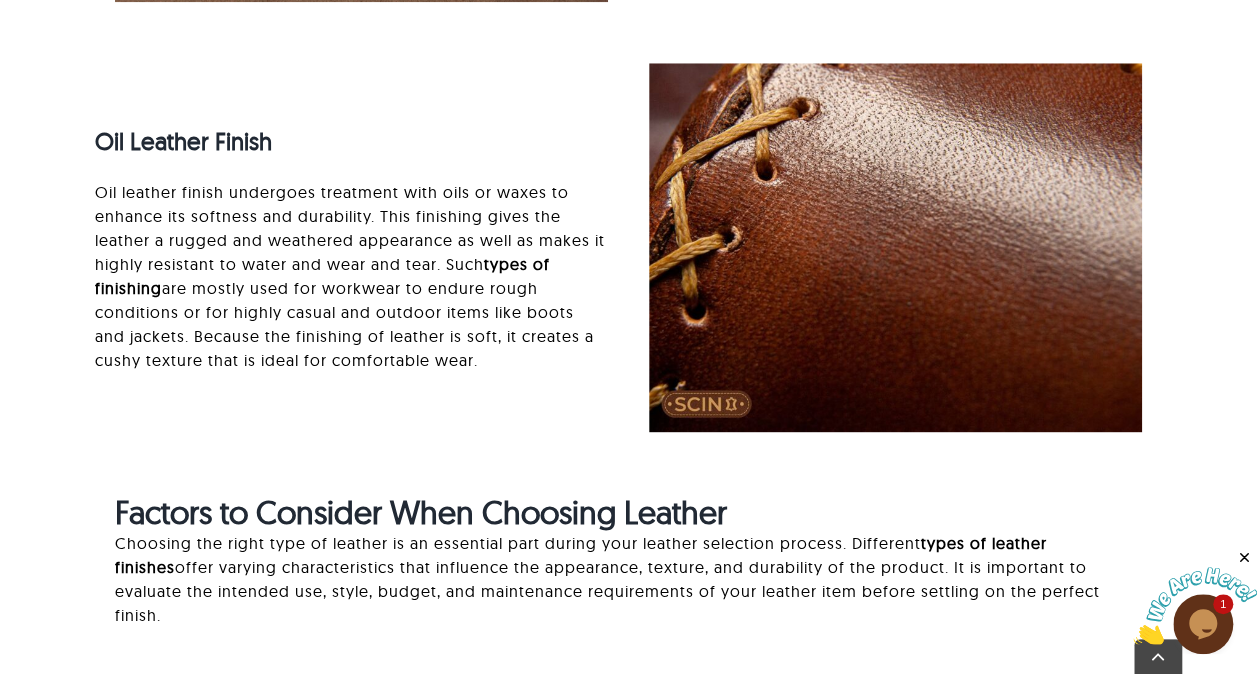 drag, startPoint x: 98, startPoint y: 188, endPoint x: 430, endPoint y: 374, distance: 380.55222 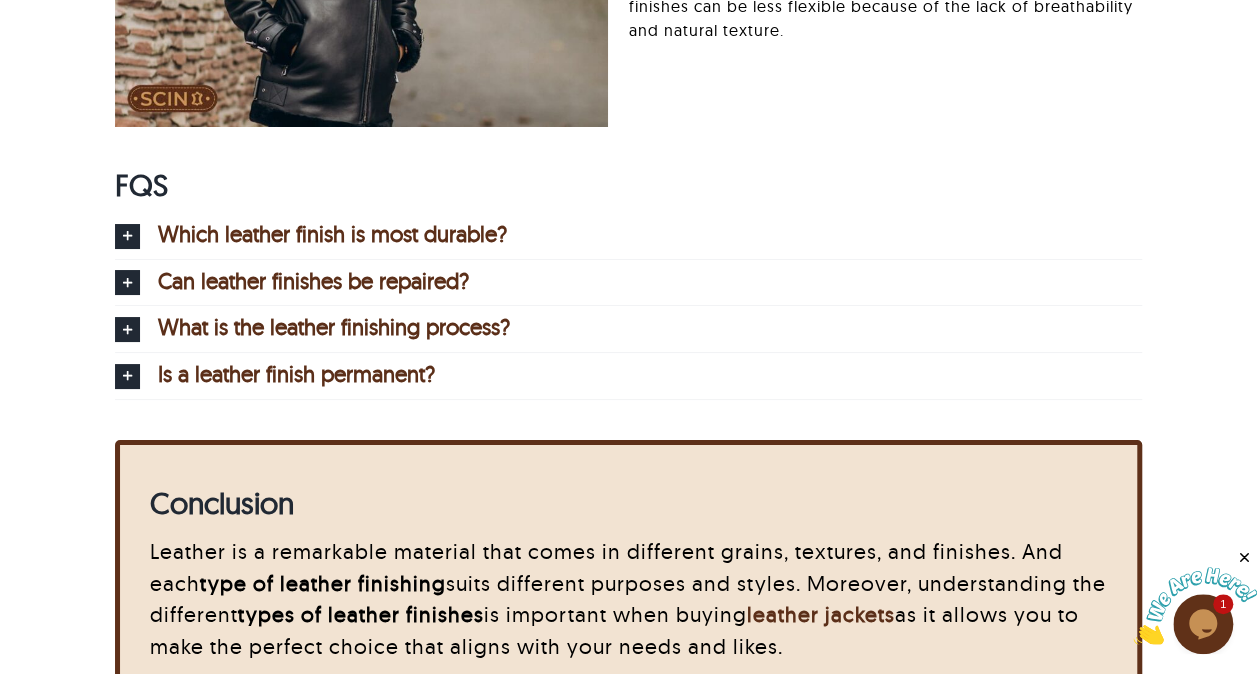 scroll, scrollTop: 7461, scrollLeft: 0, axis: vertical 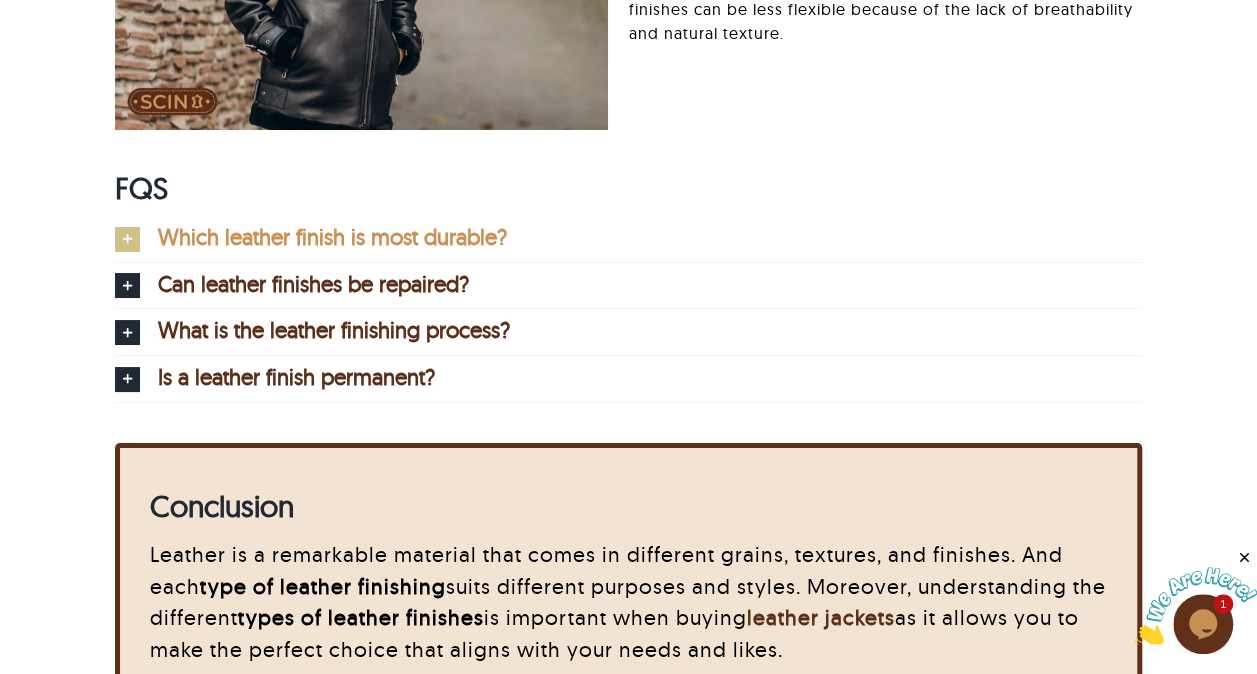 click on "Which leather finish is most durable?" at bounding box center (332, 237) 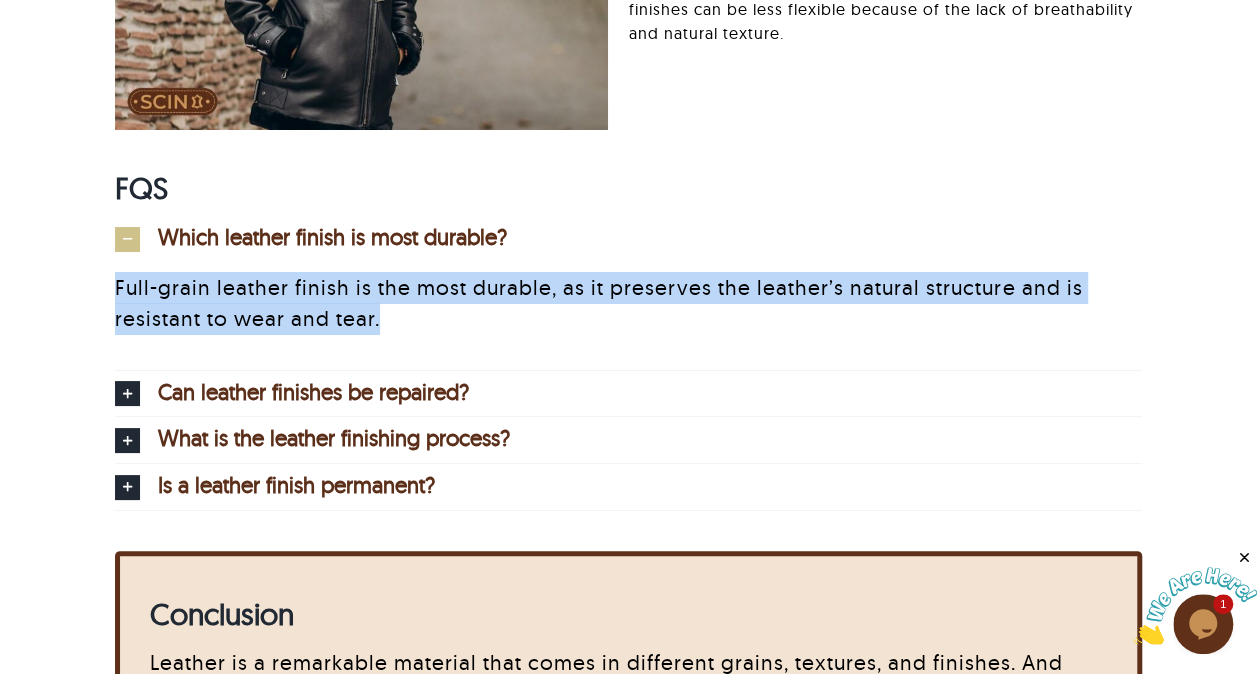 drag, startPoint x: 115, startPoint y: 257, endPoint x: 387, endPoint y: 289, distance: 273.8759 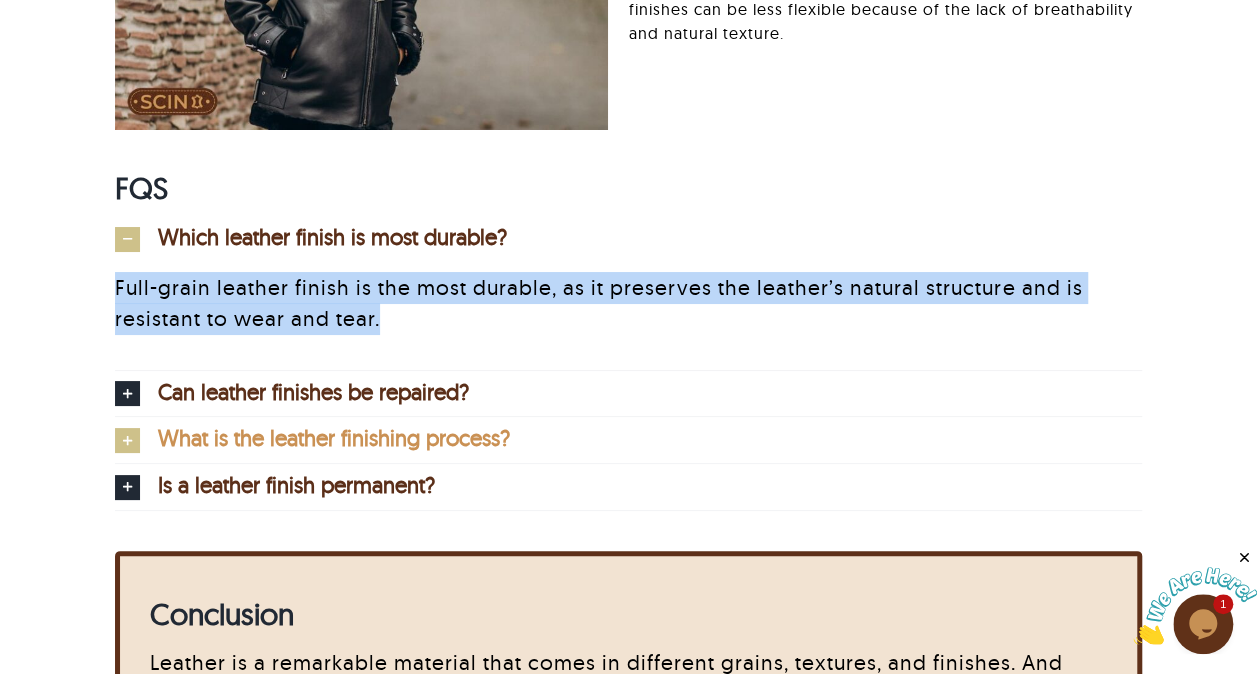 click on "What is the leather finishing process?" at bounding box center [334, 438] 